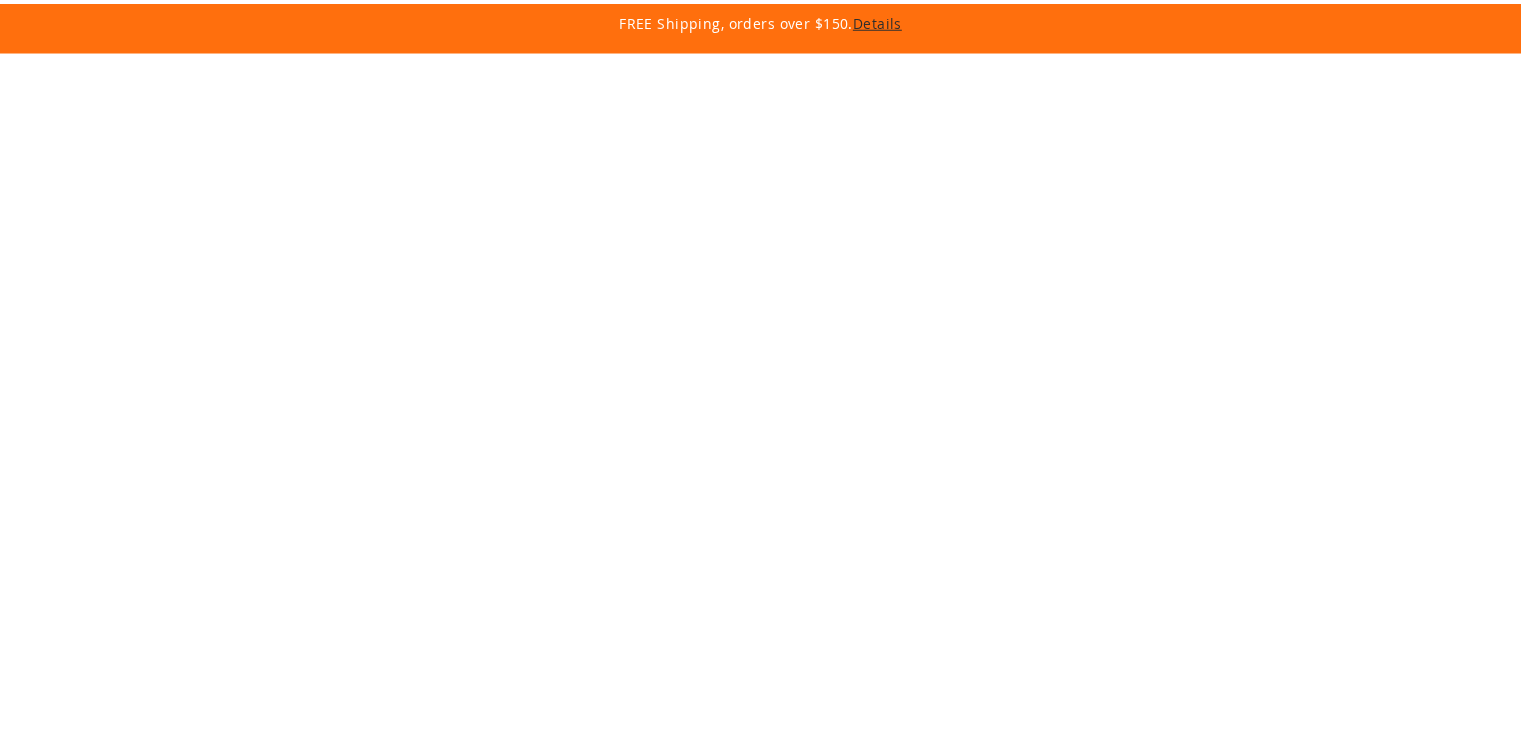 scroll, scrollTop: 0, scrollLeft: 0, axis: both 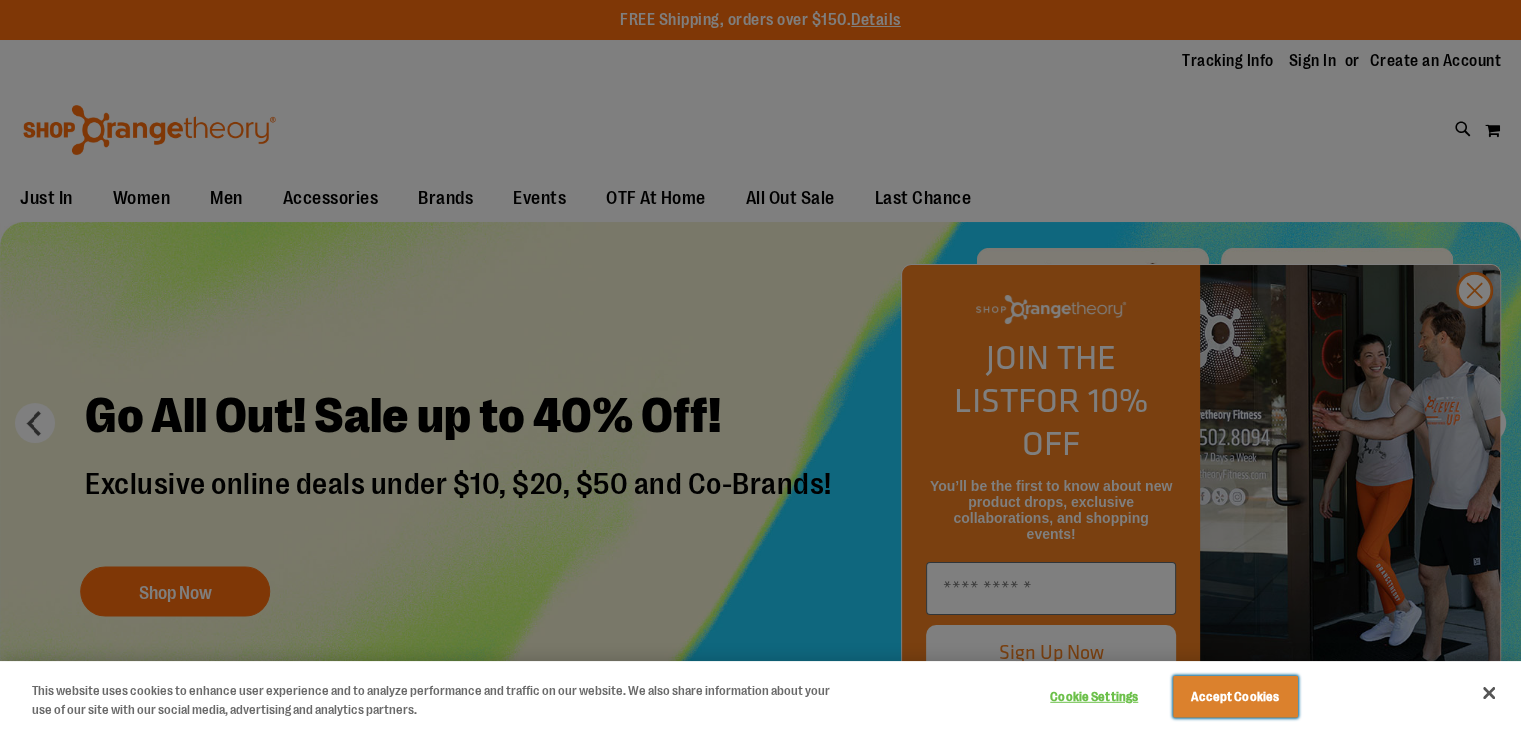 click on "Accept Cookies" at bounding box center (1235, 697) 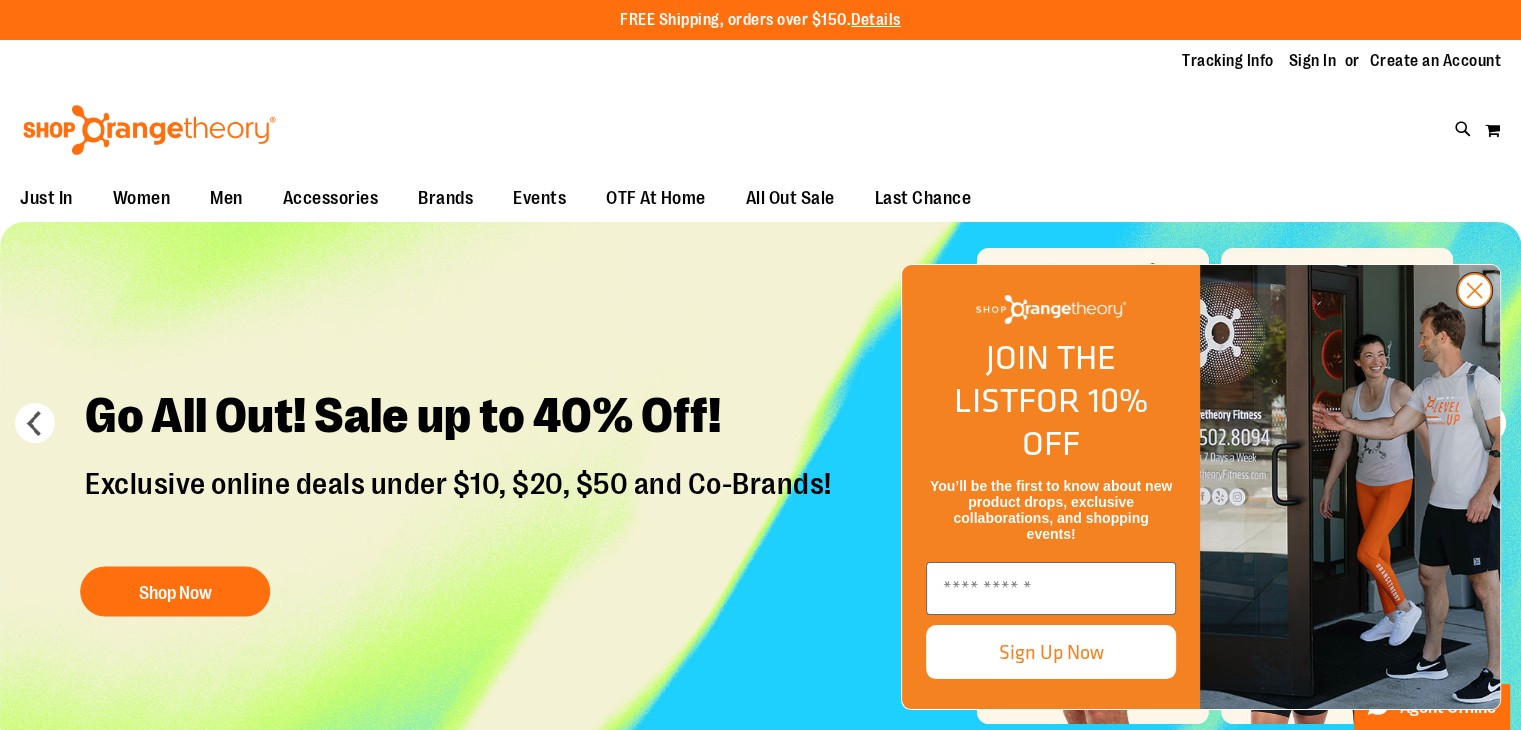 click 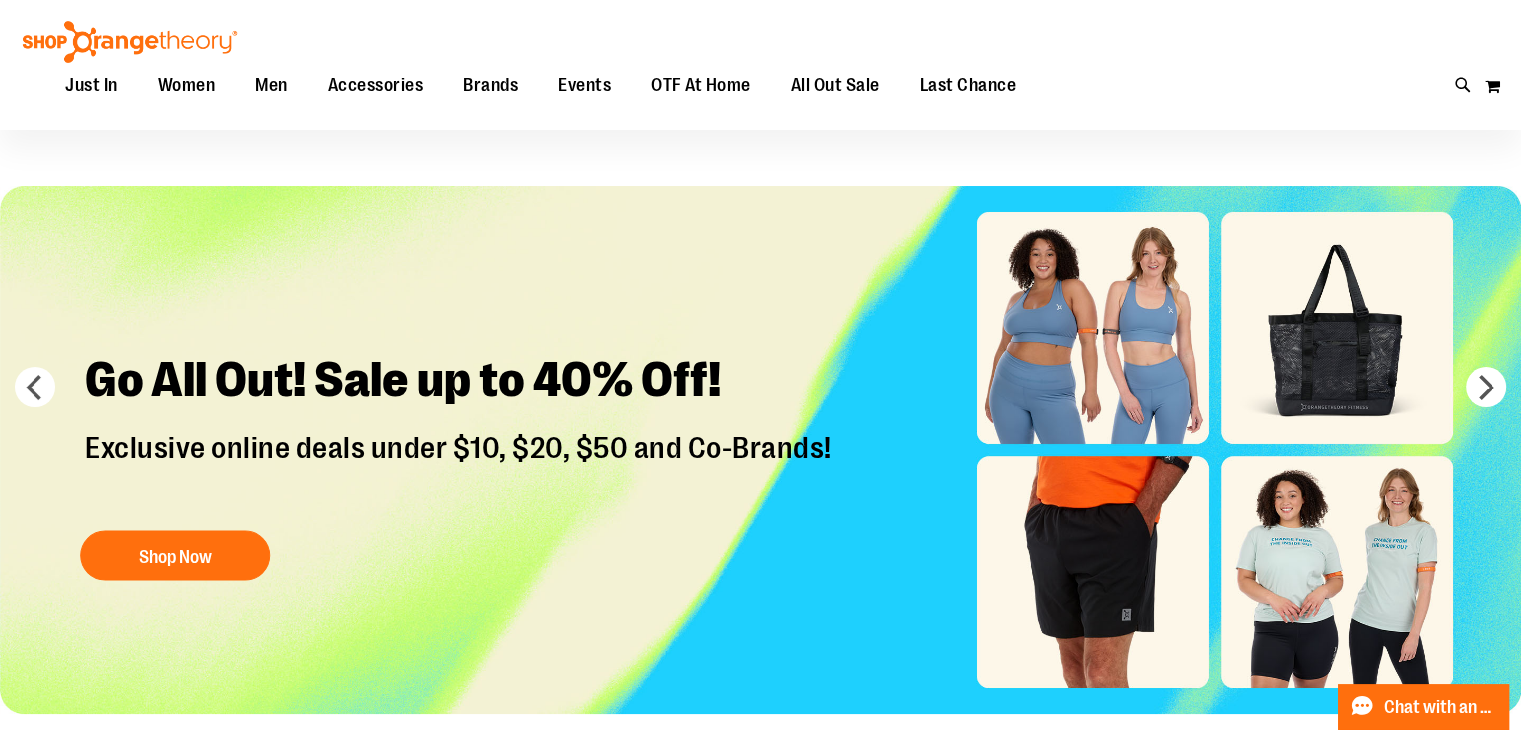 scroll, scrollTop: 39, scrollLeft: 0, axis: vertical 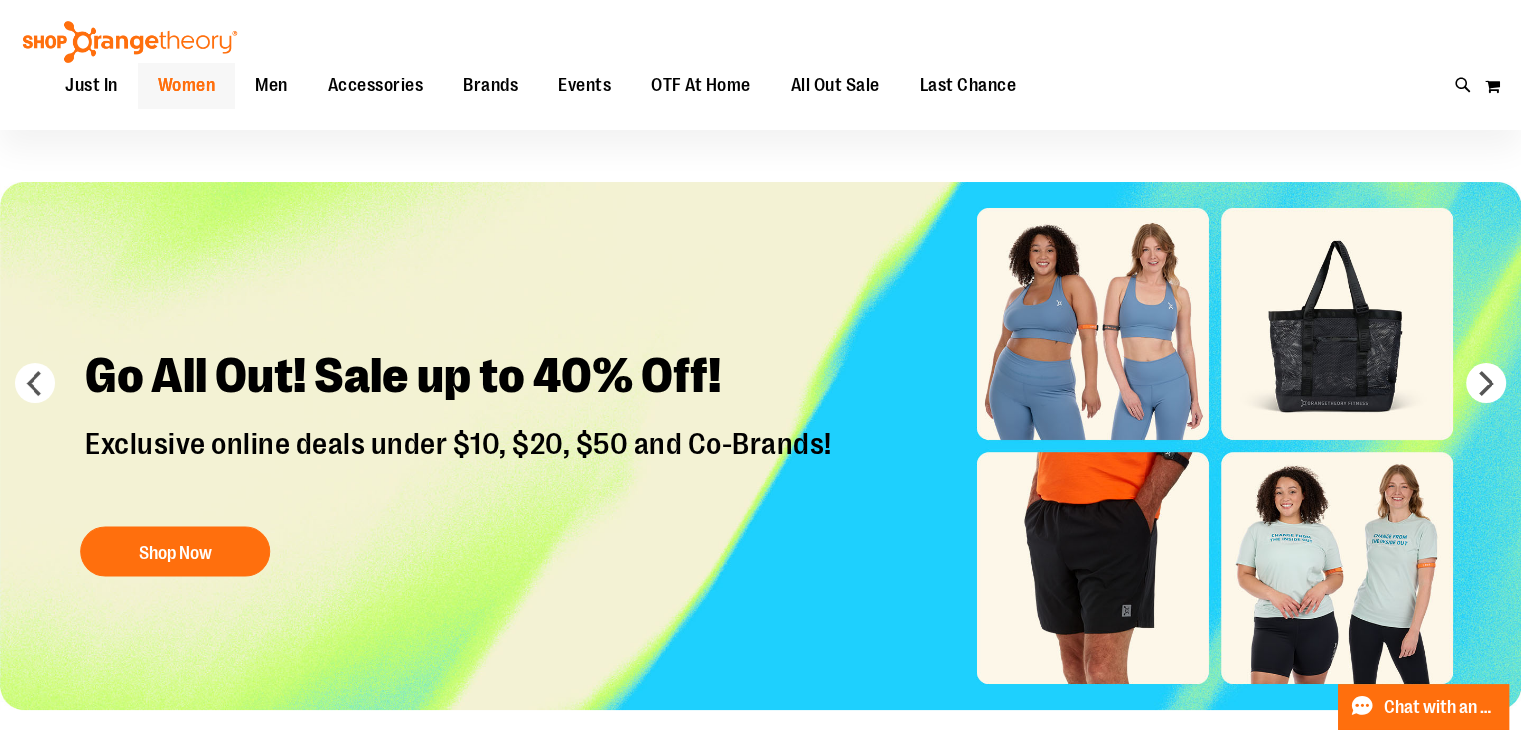 click on "Women" at bounding box center (187, 85) 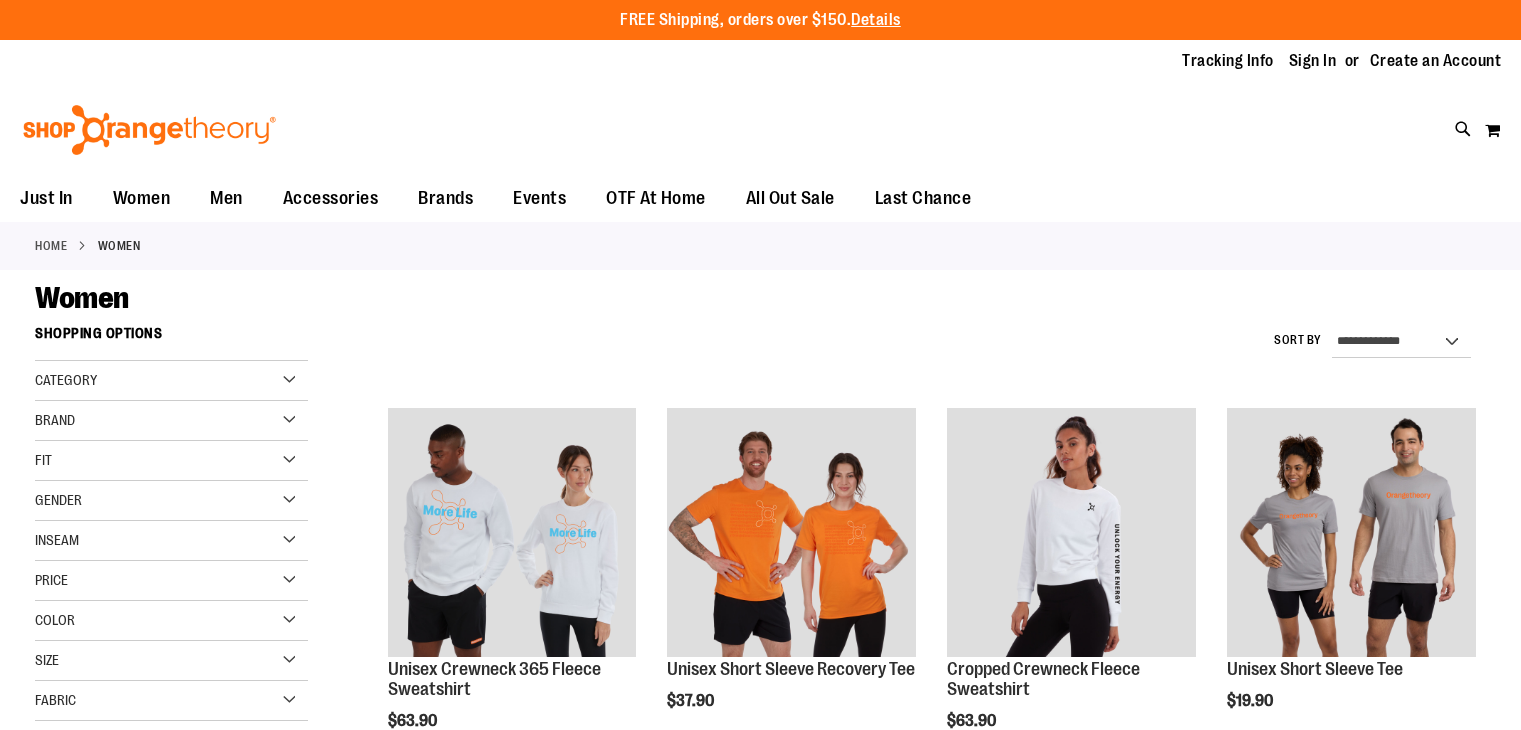 scroll, scrollTop: 0, scrollLeft: 0, axis: both 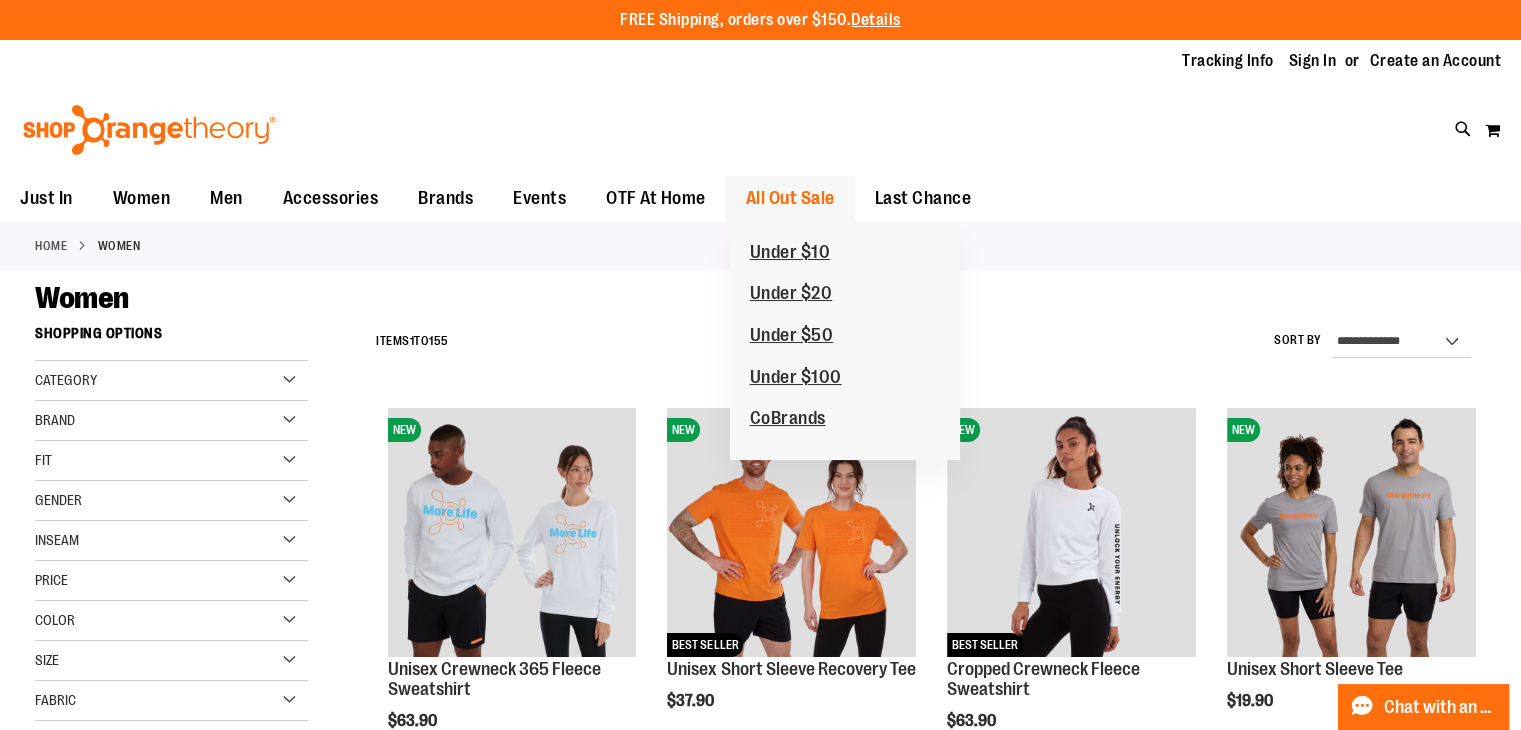 click on "All Out Sale" at bounding box center (790, 198) 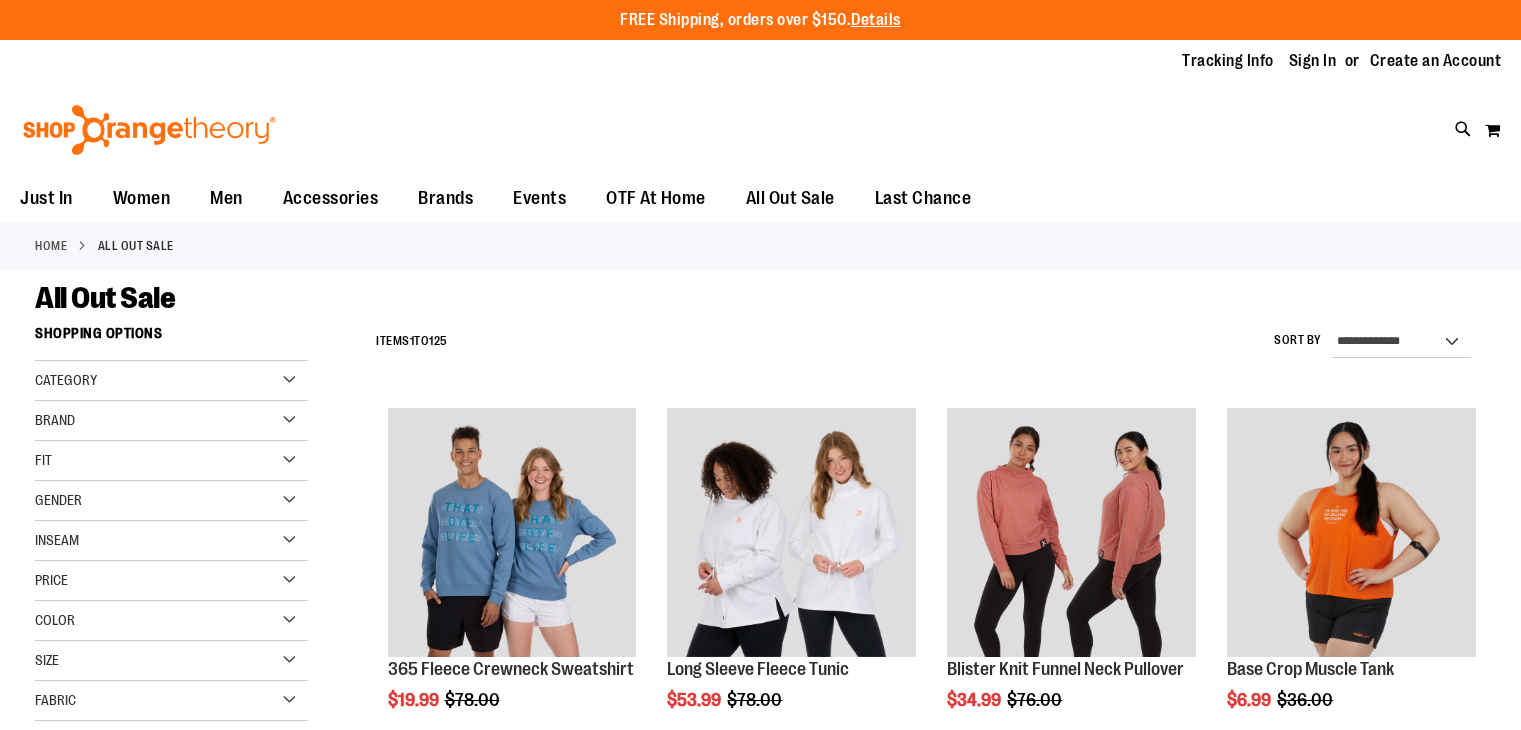 scroll, scrollTop: 0, scrollLeft: 0, axis: both 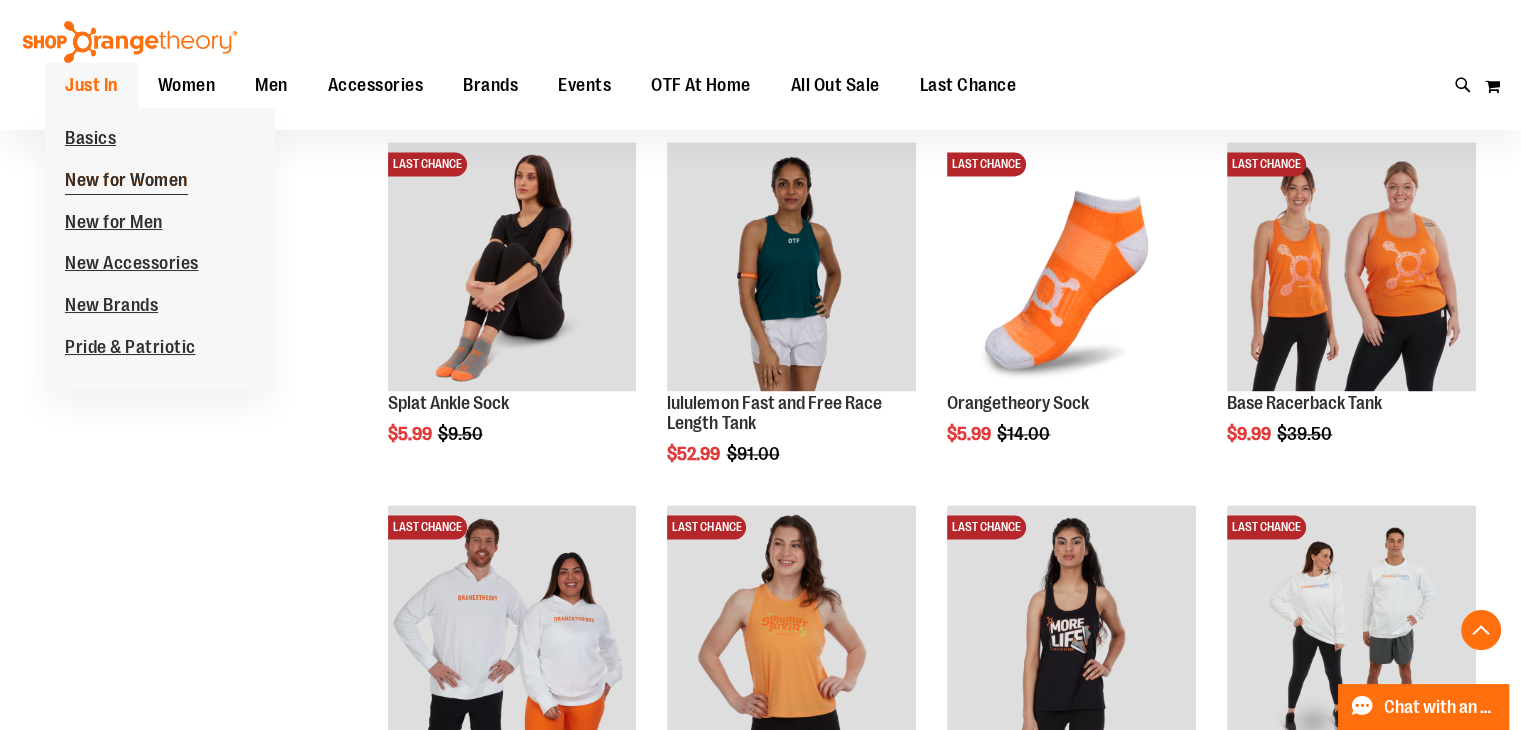 click on "New for Women" at bounding box center [126, 182] 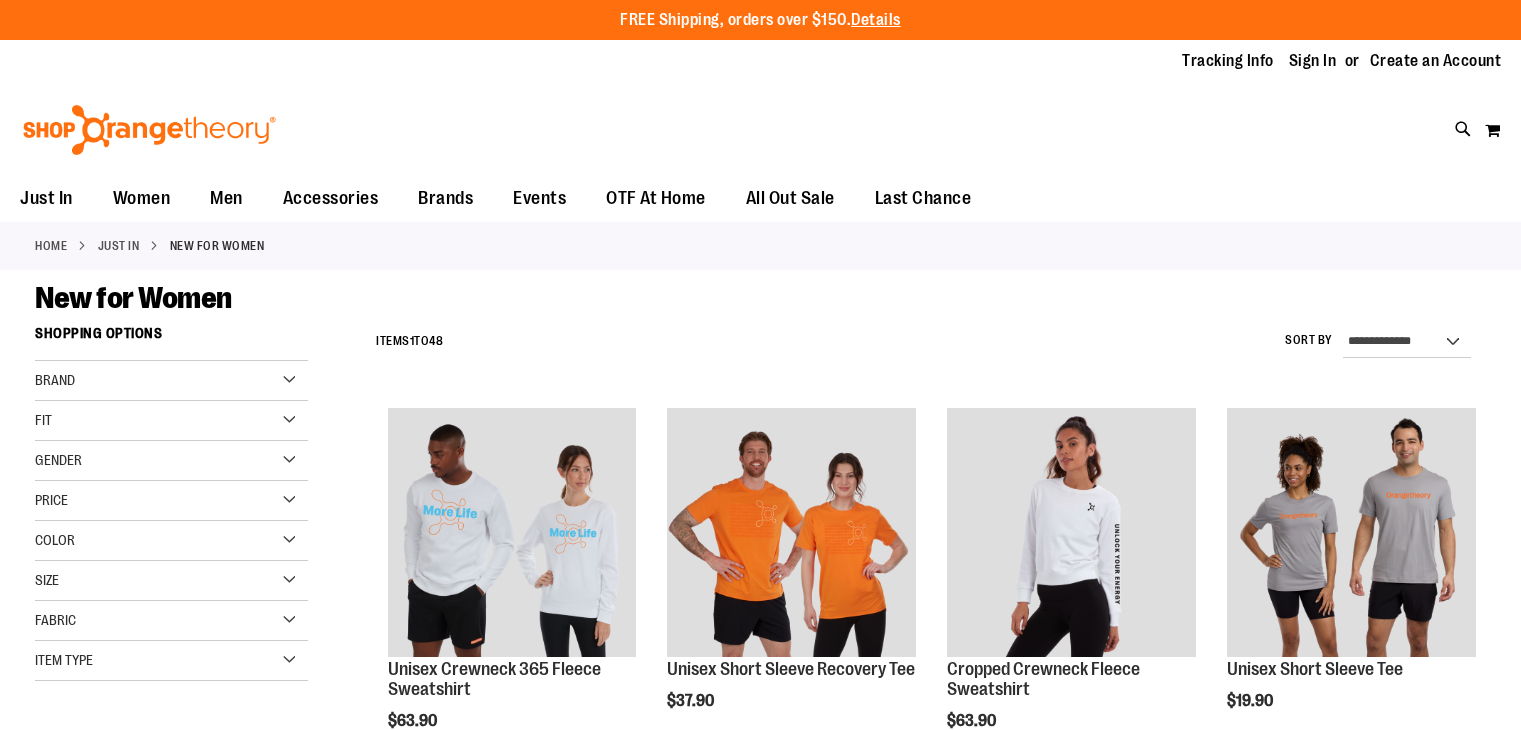 scroll, scrollTop: 0, scrollLeft: 0, axis: both 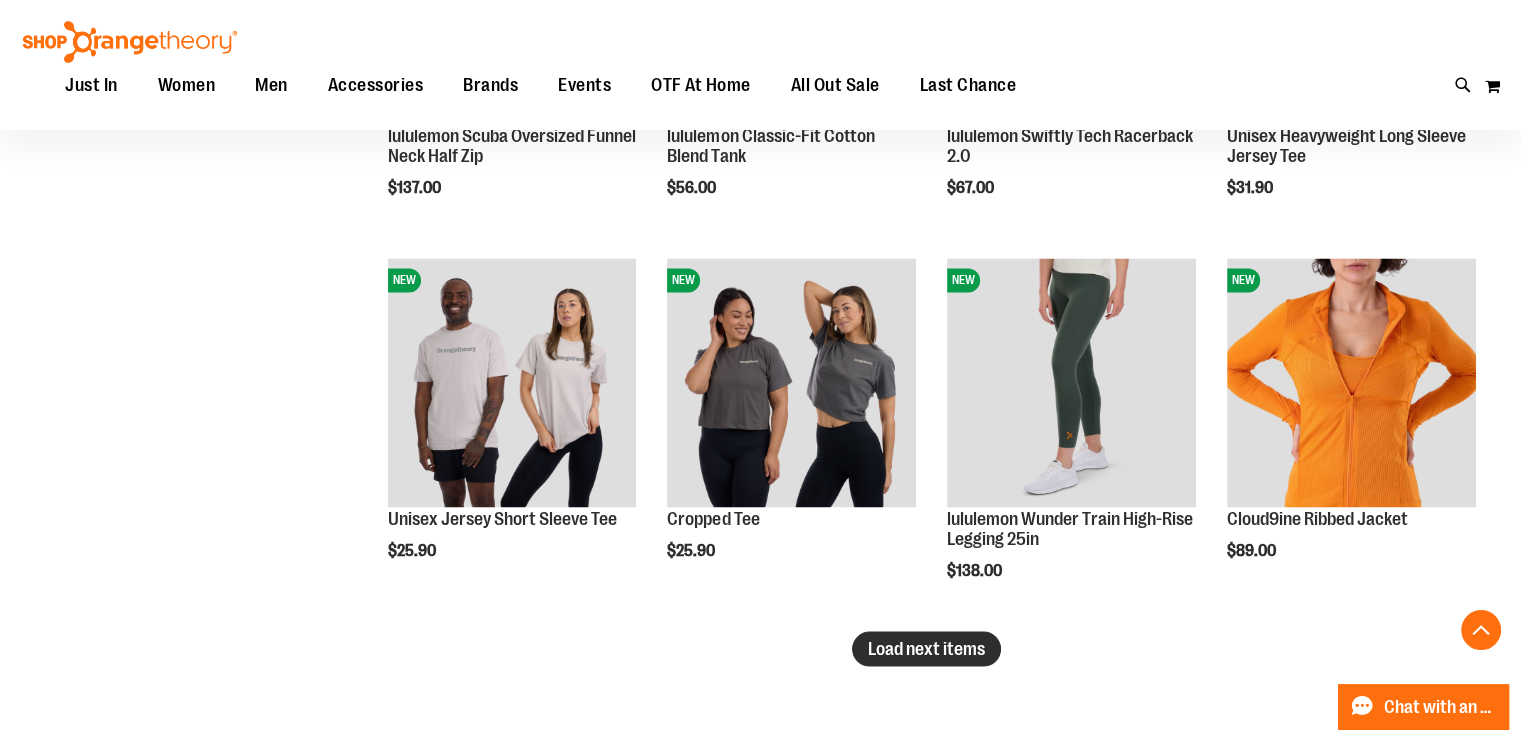 click on "Load next items" at bounding box center [926, 648] 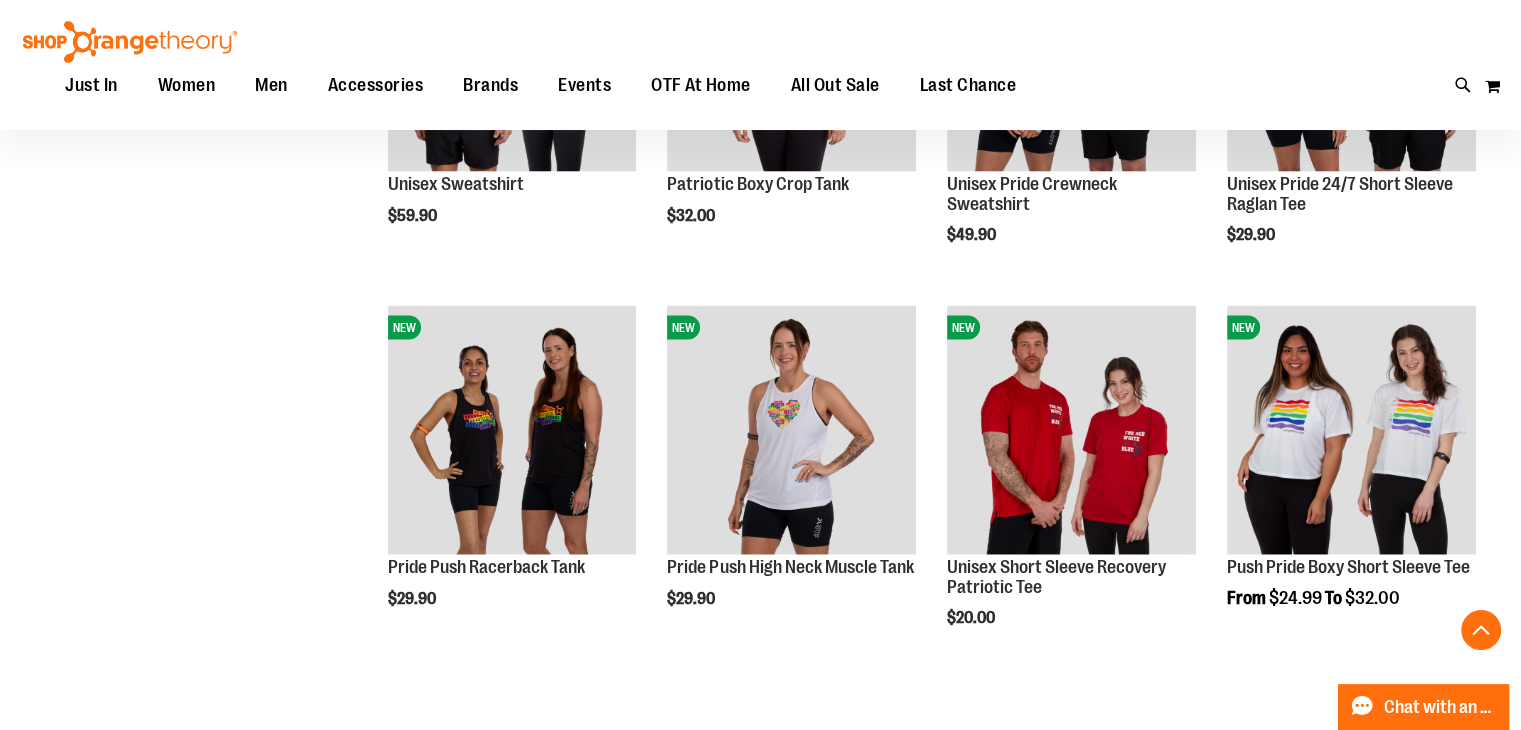 scroll, scrollTop: 4339, scrollLeft: 0, axis: vertical 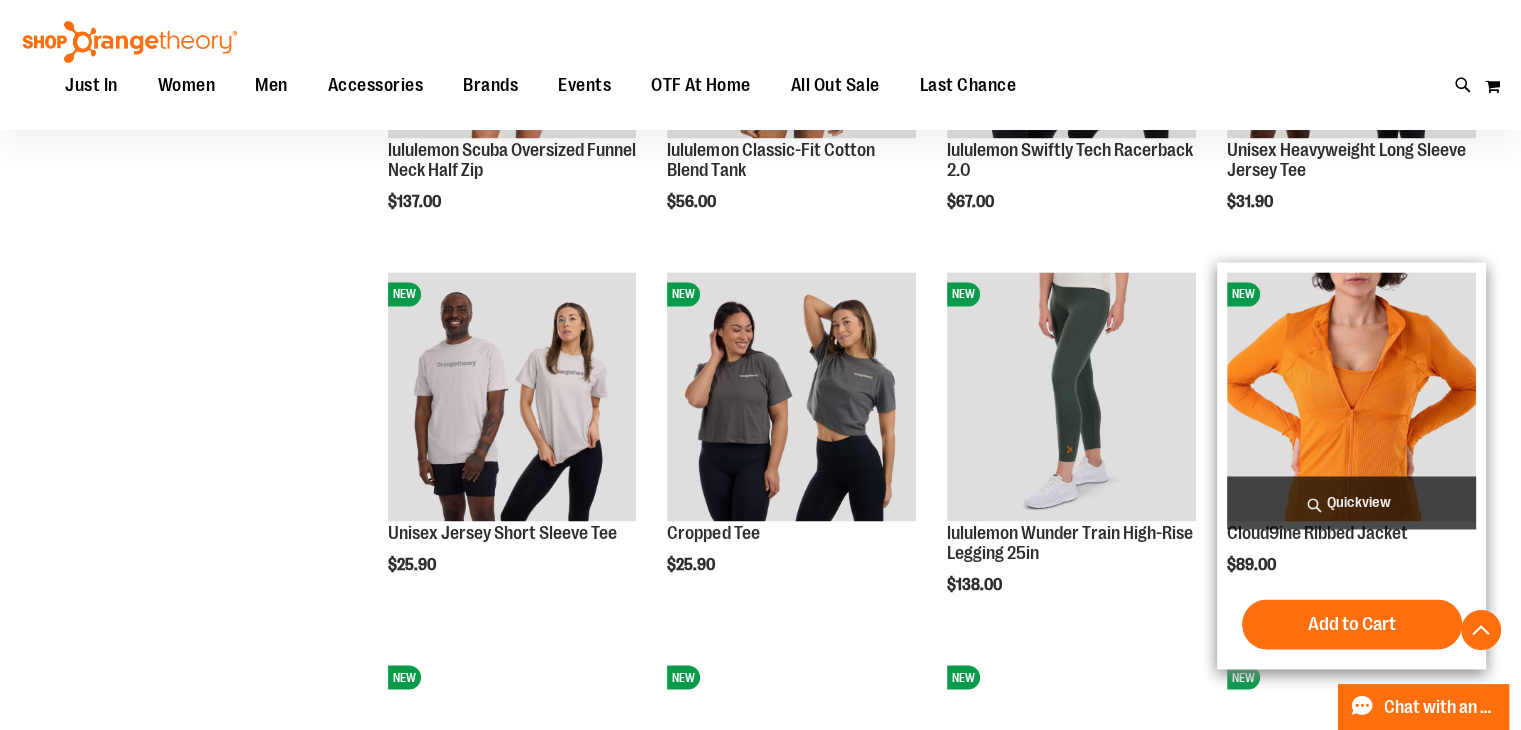 click at bounding box center (1351, 396) 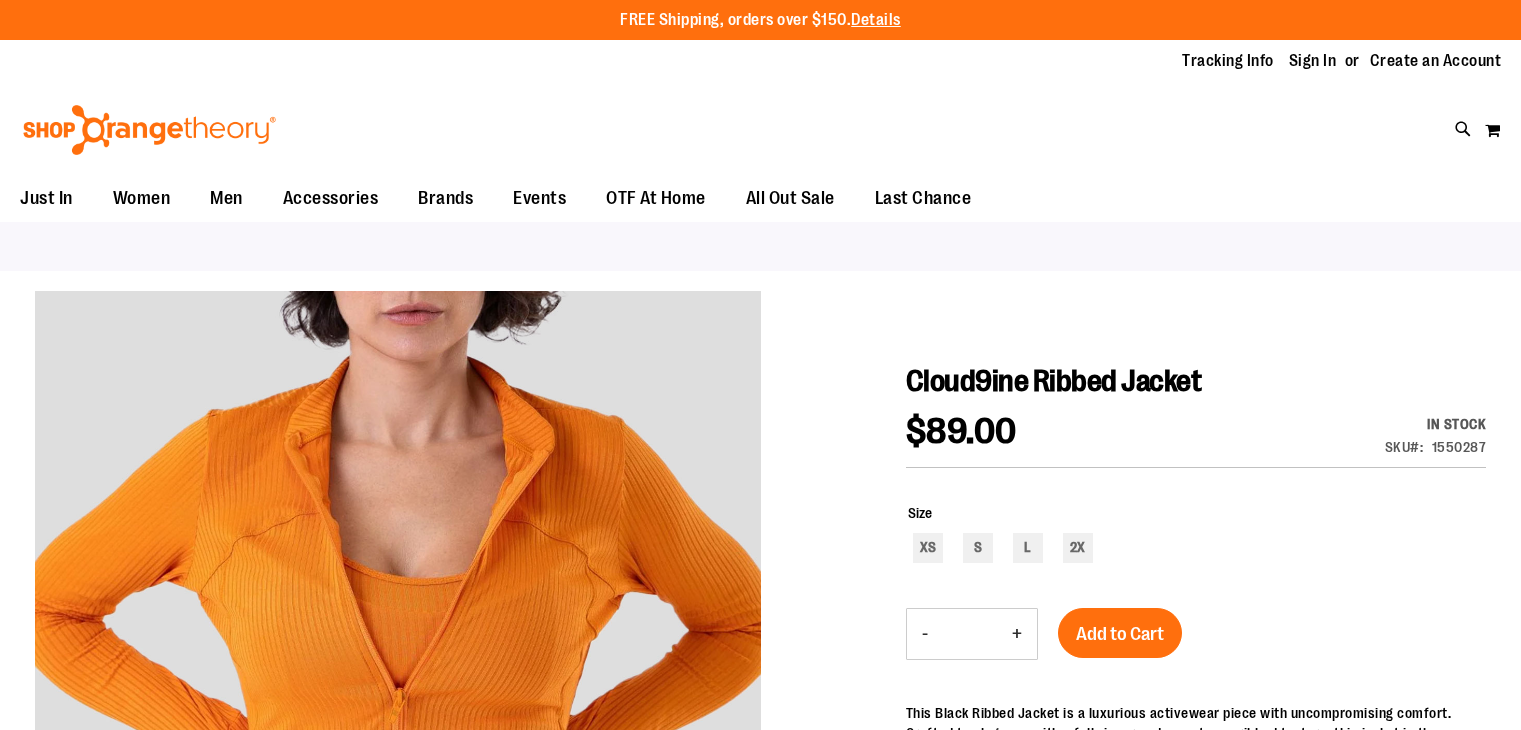 scroll, scrollTop: 0, scrollLeft: 0, axis: both 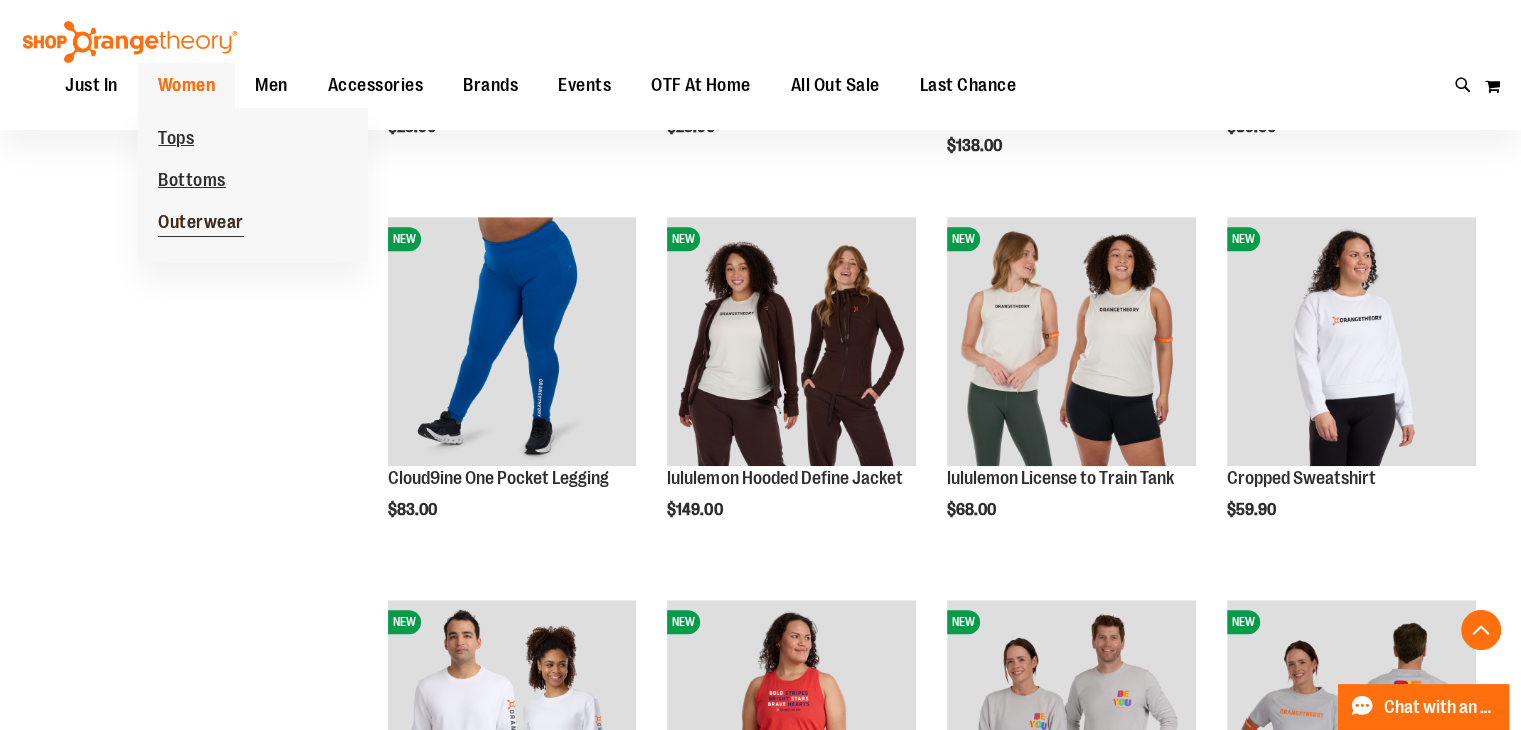 click on "Outerwear" at bounding box center [201, 224] 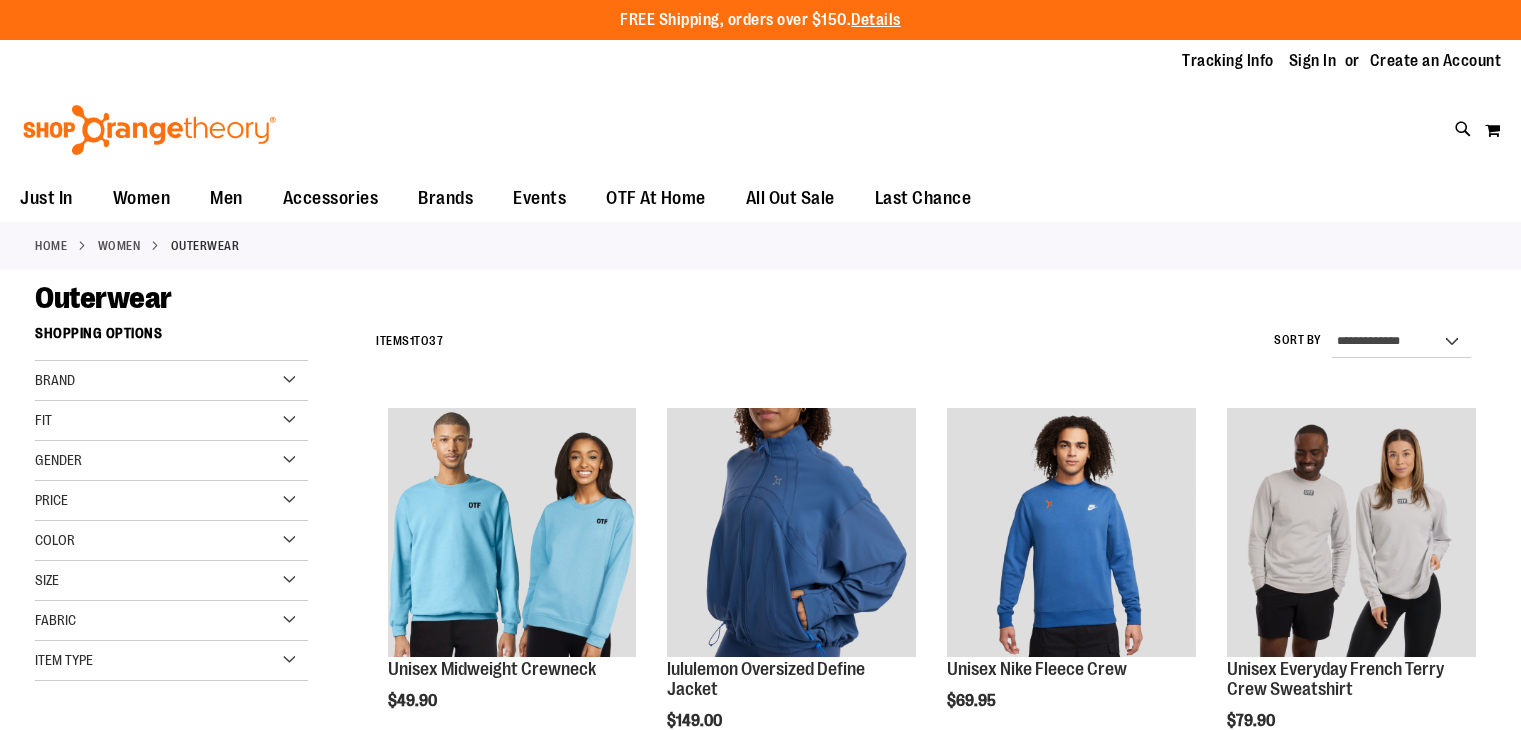 scroll, scrollTop: 0, scrollLeft: 0, axis: both 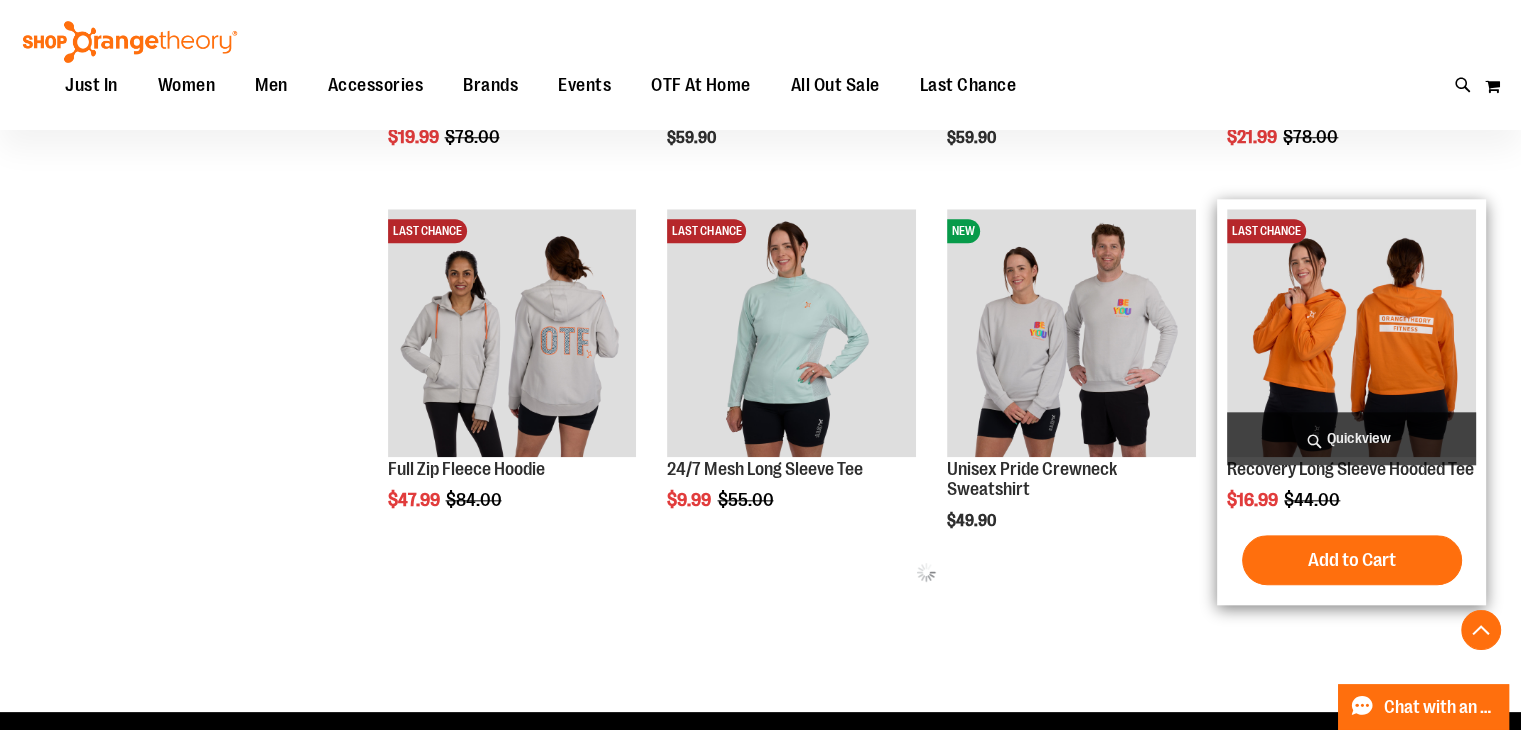 click at bounding box center [1351, 333] 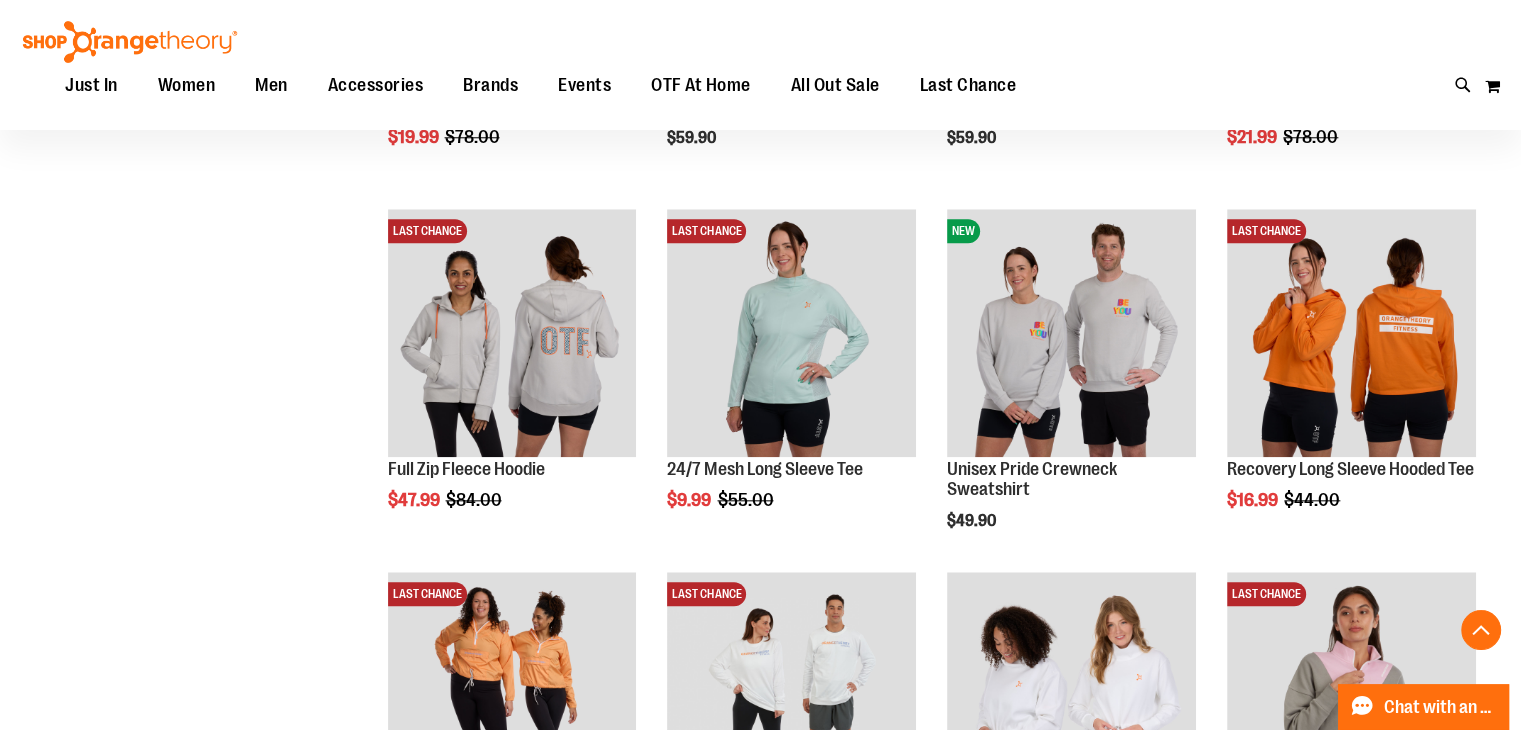 scroll, scrollTop: 2236, scrollLeft: 0, axis: vertical 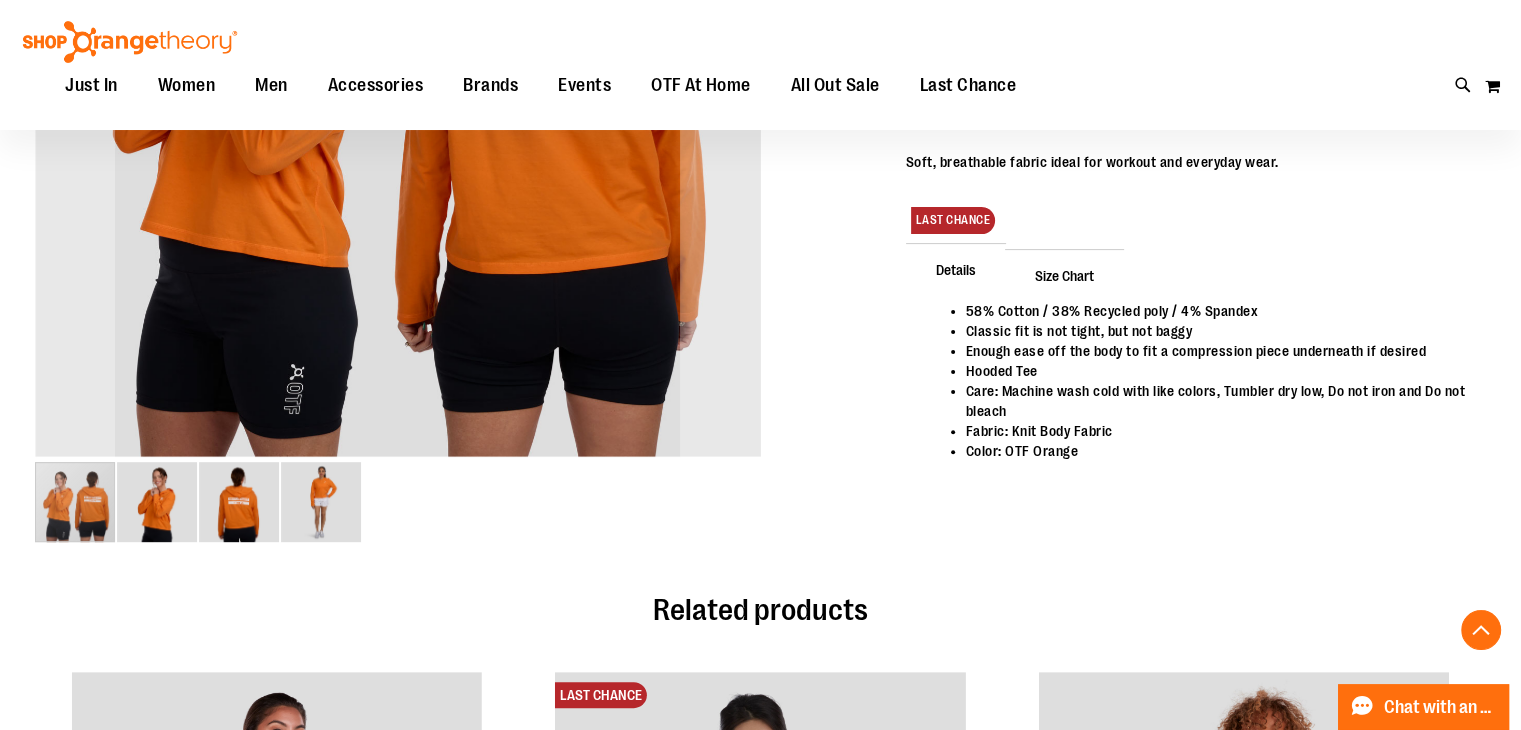 click at bounding box center [321, 502] 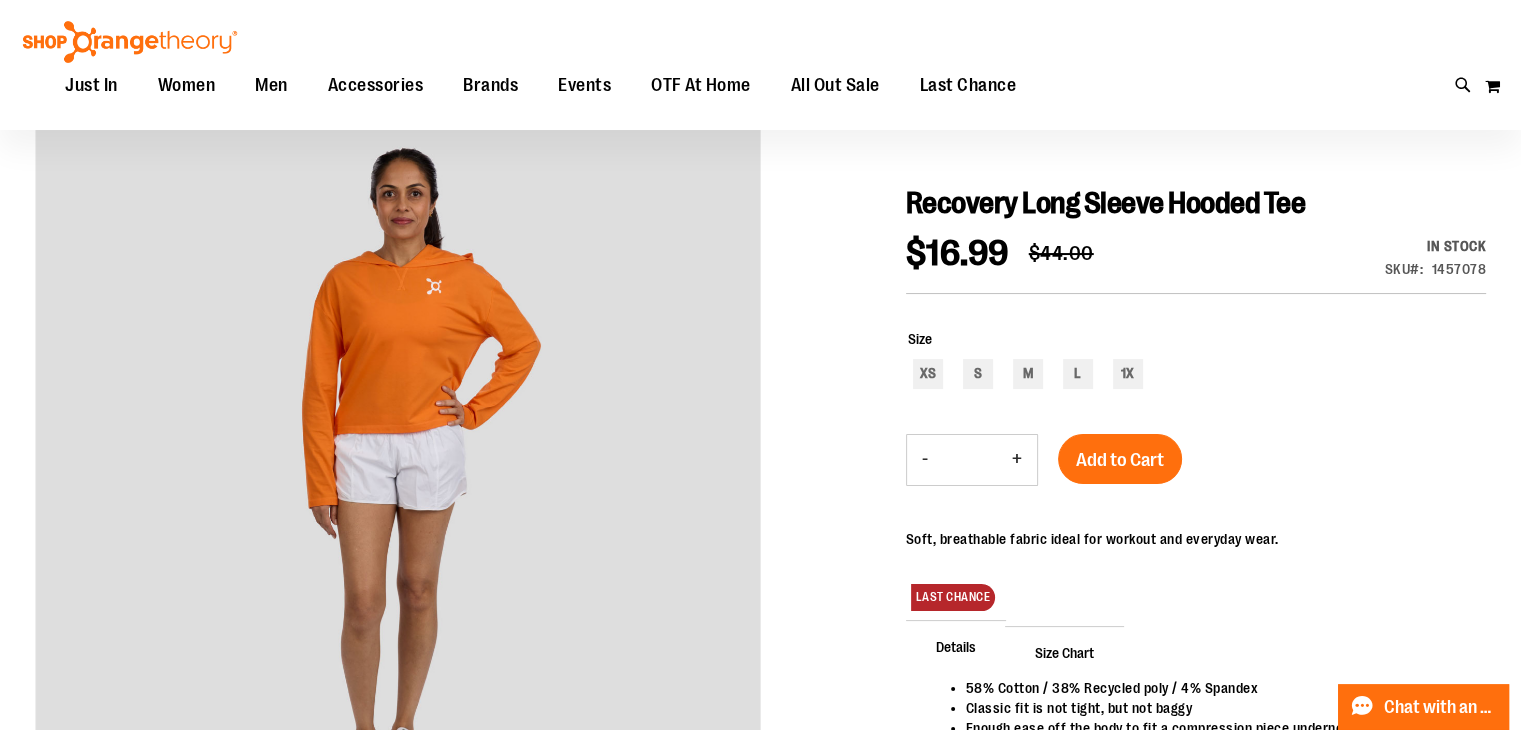 scroll, scrollTop: 176, scrollLeft: 0, axis: vertical 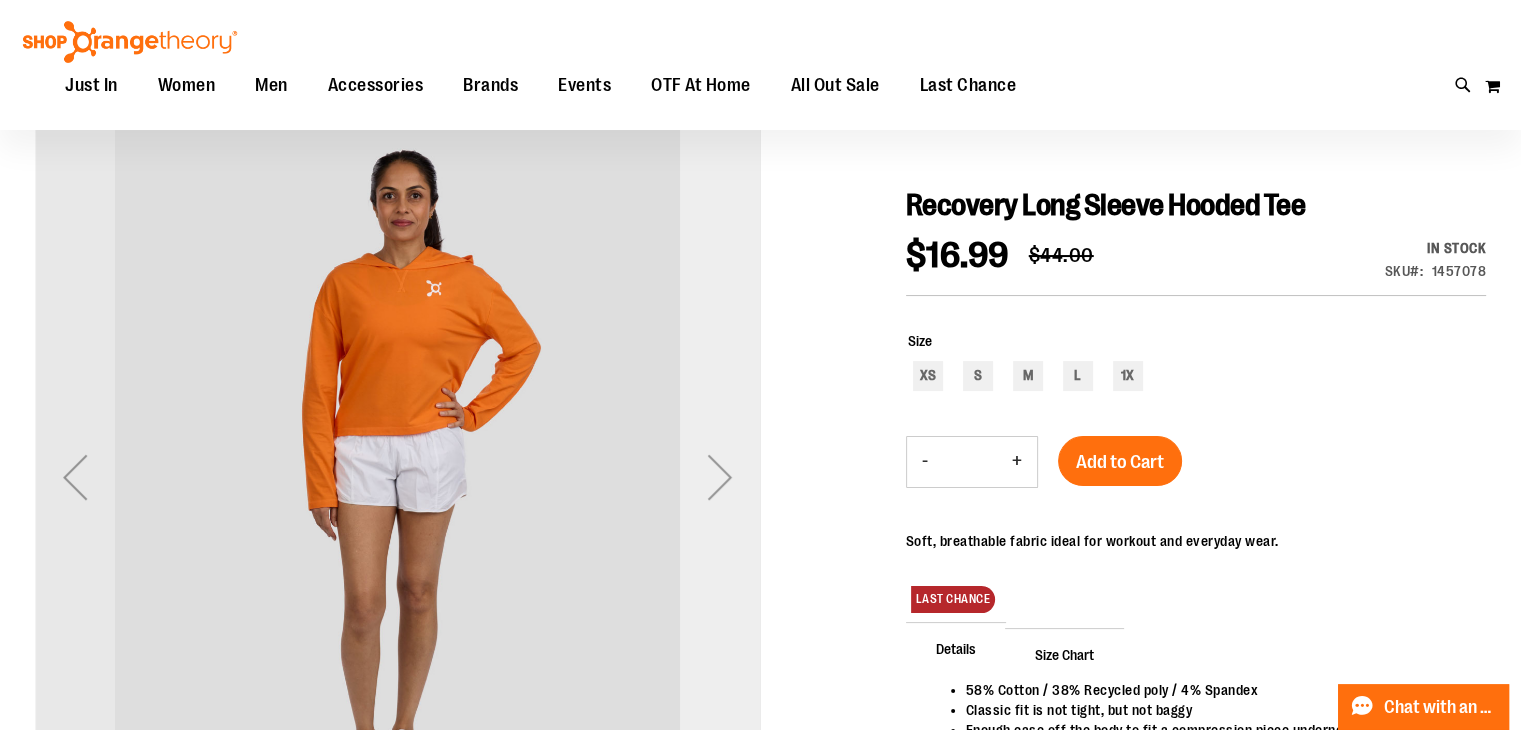 click at bounding box center [720, 477] 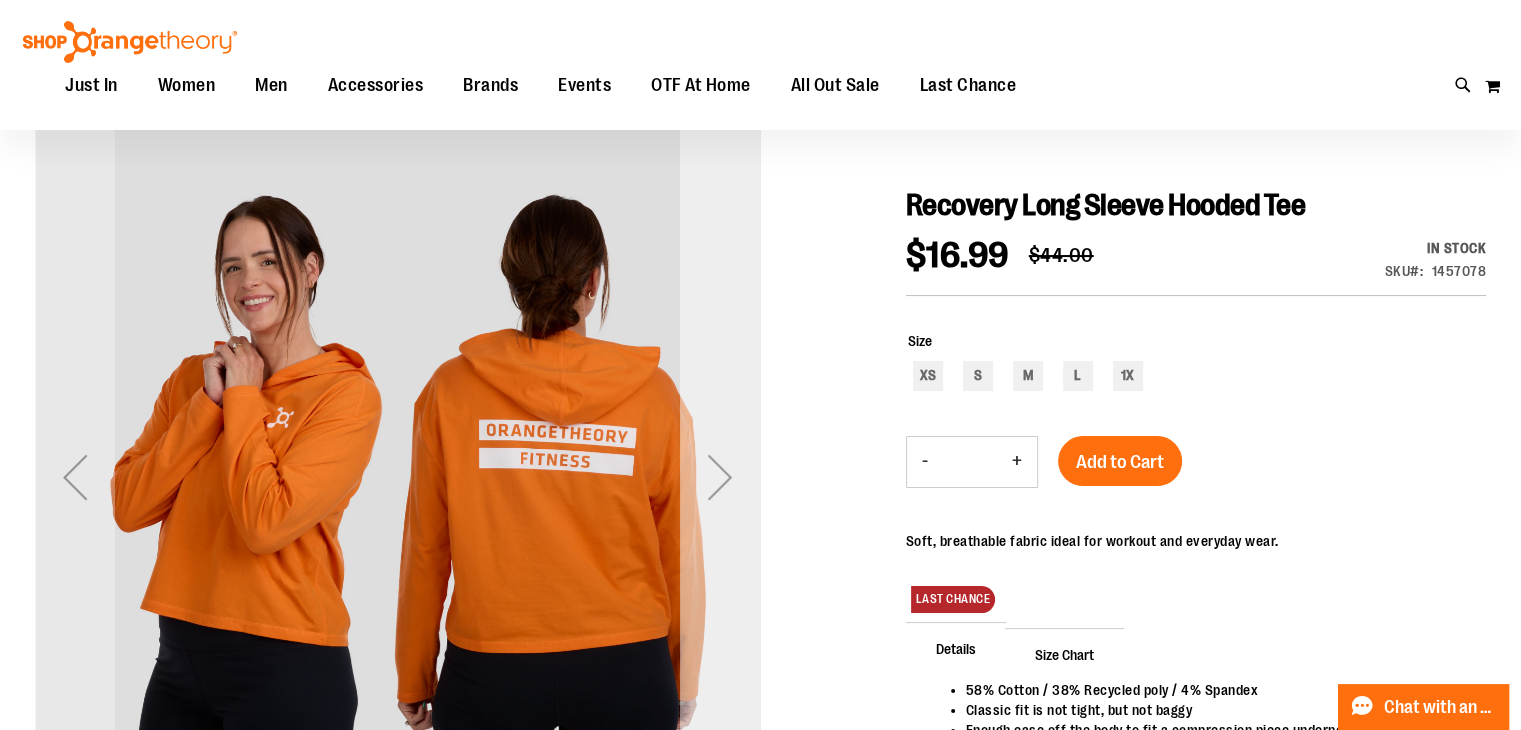 click at bounding box center (720, 477) 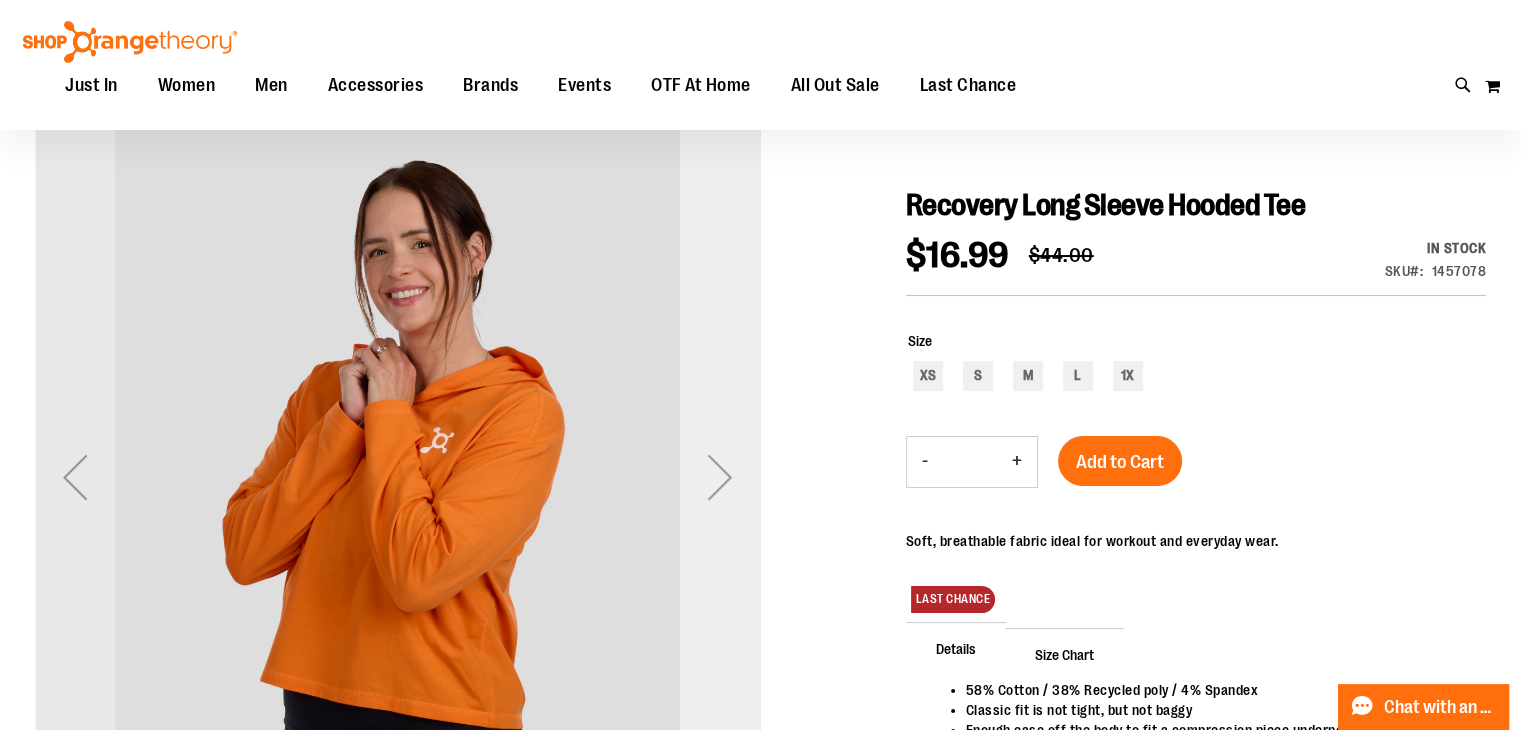 click at bounding box center [720, 477] 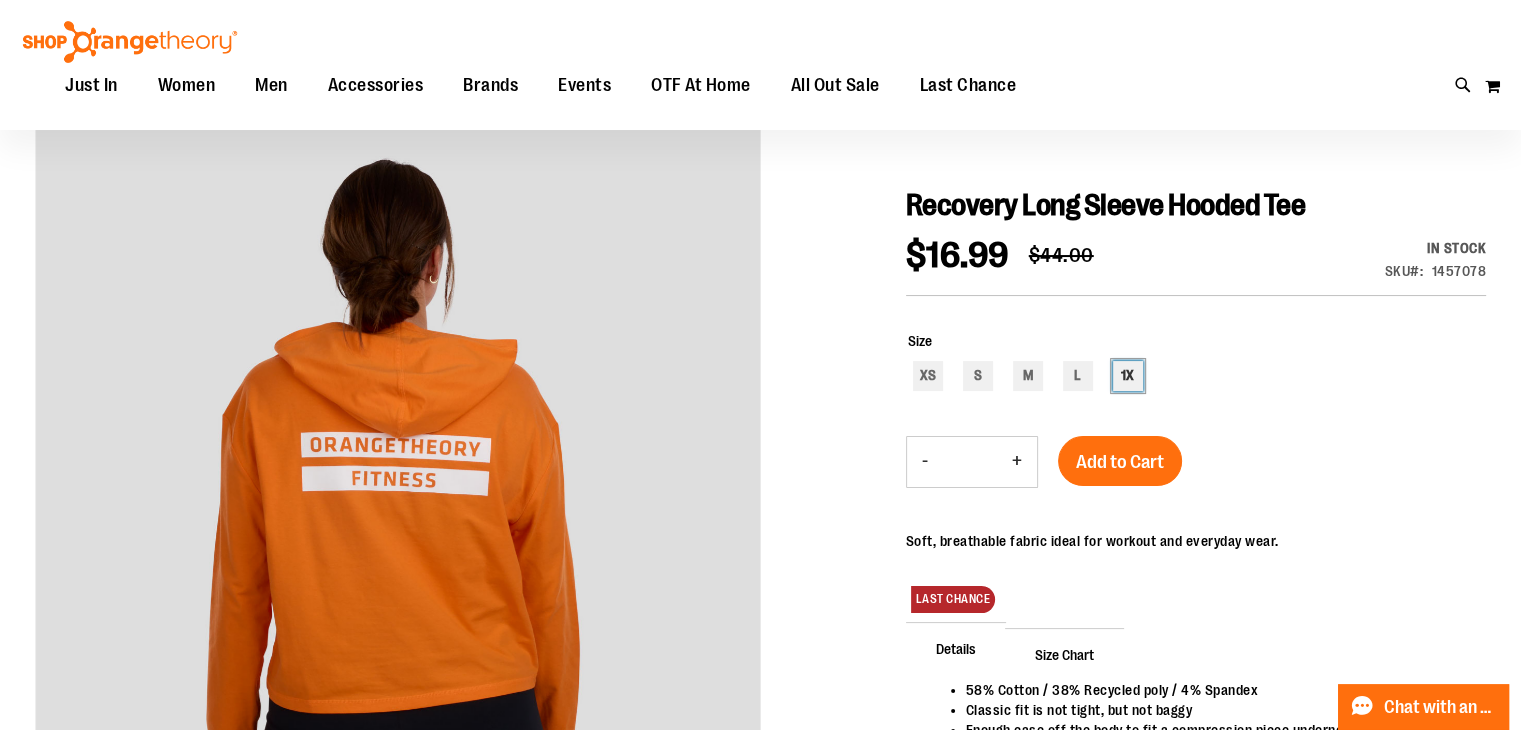 click on "1X" at bounding box center (1128, 376) 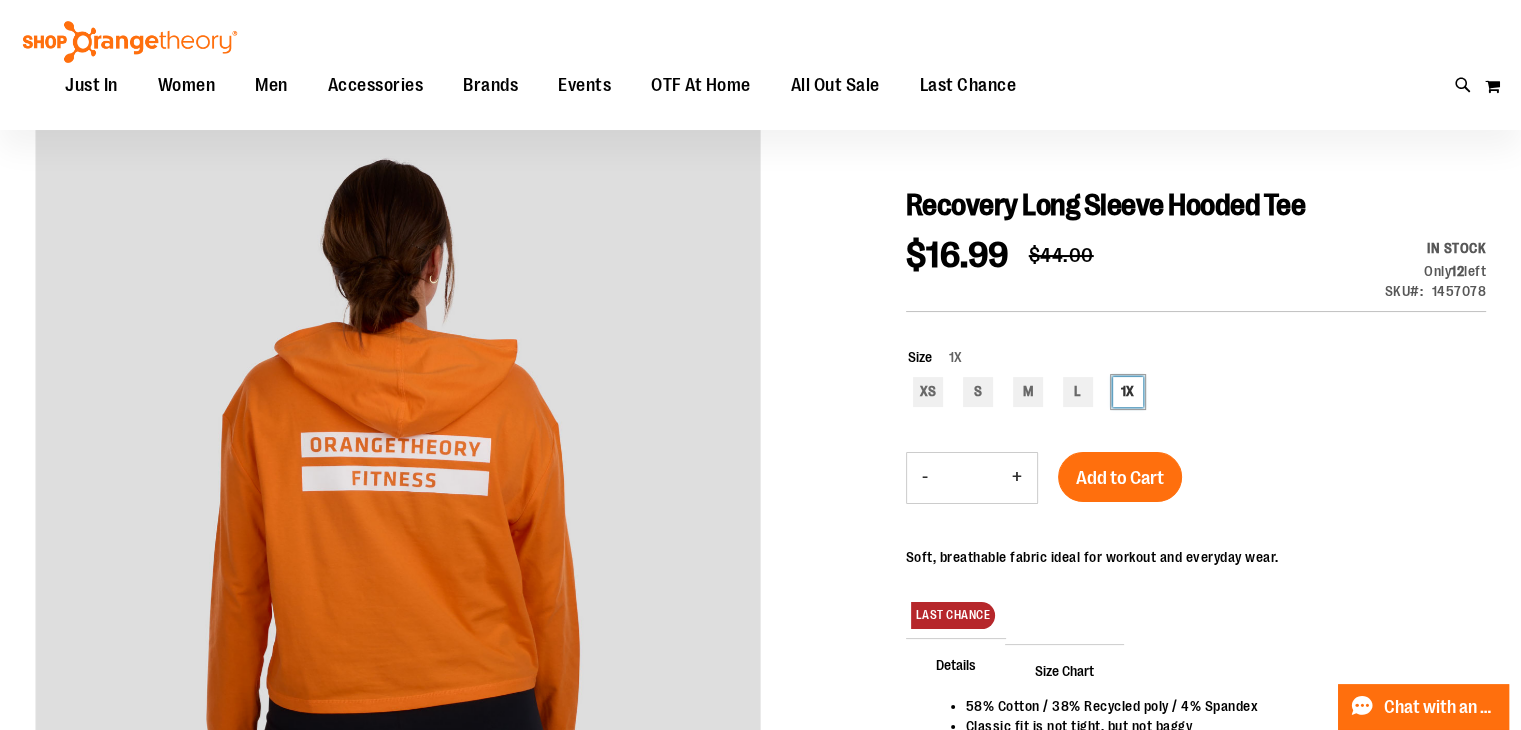 scroll, scrollTop: 363, scrollLeft: 0, axis: vertical 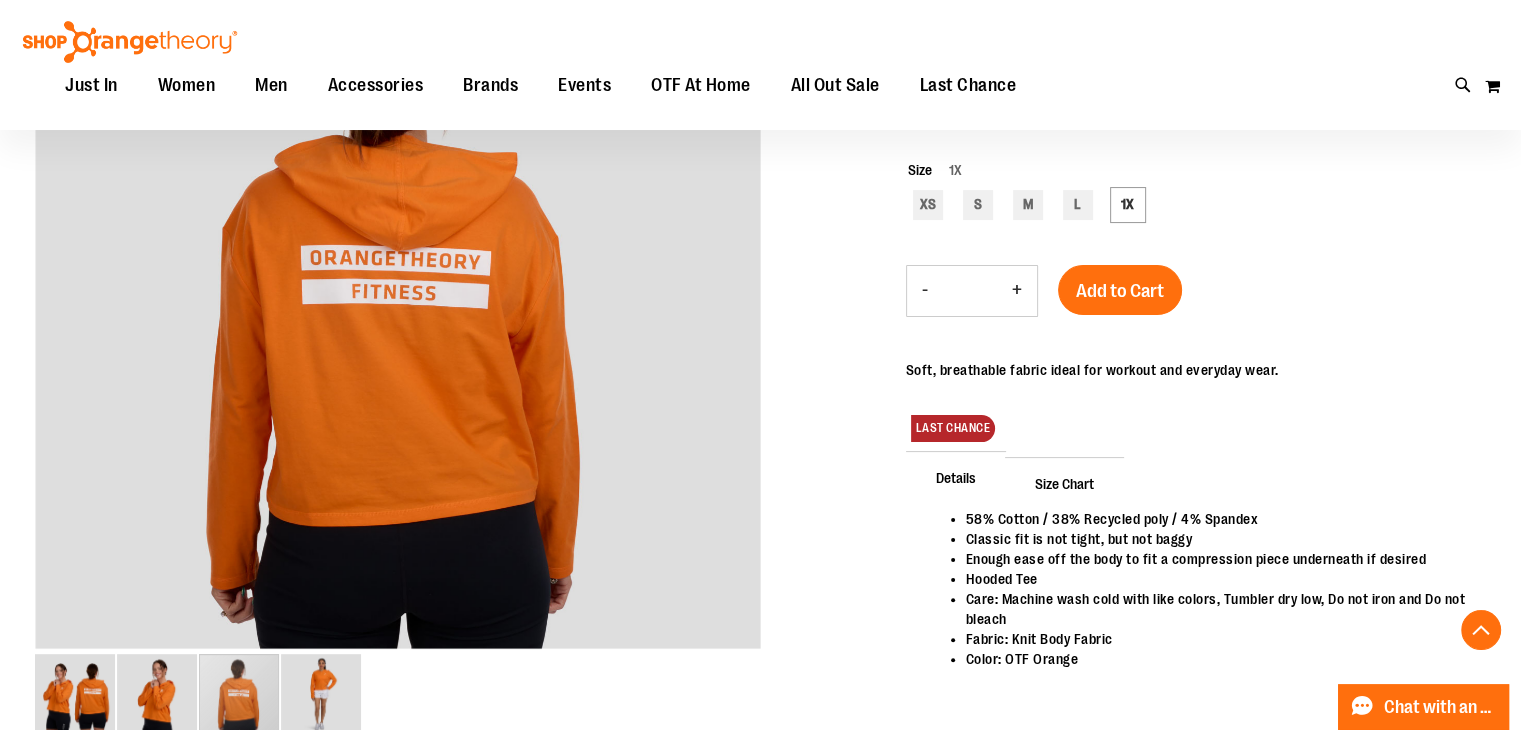 click on "Size Chart" at bounding box center (1064, 483) 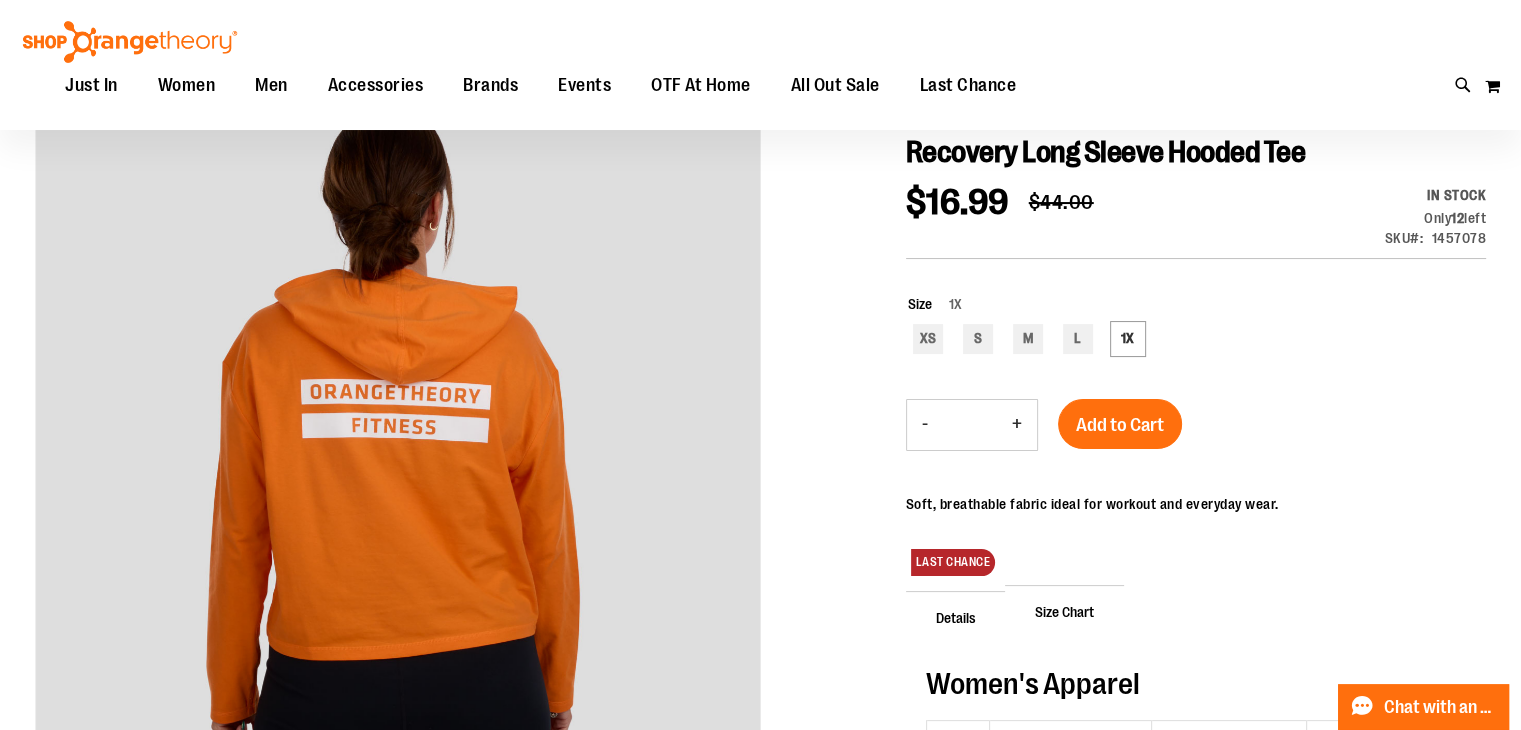 scroll, scrollTop: 226, scrollLeft: 0, axis: vertical 